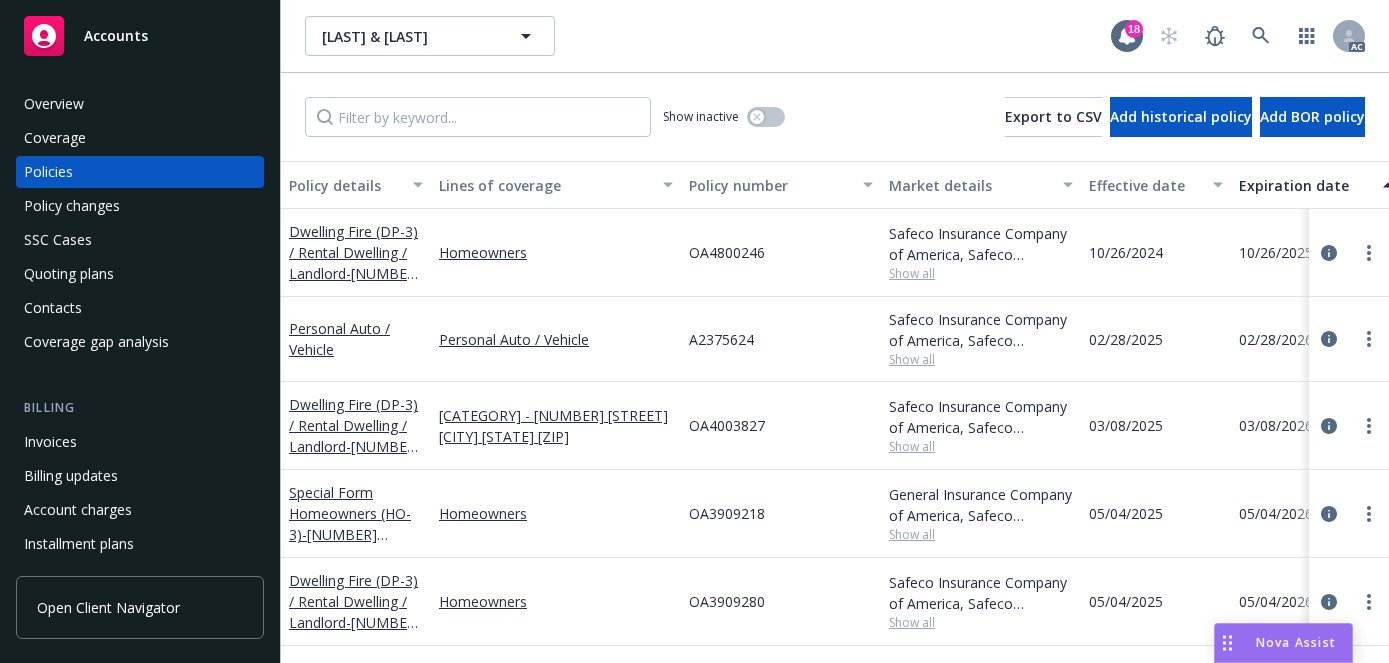 scroll, scrollTop: 0, scrollLeft: 0, axis: both 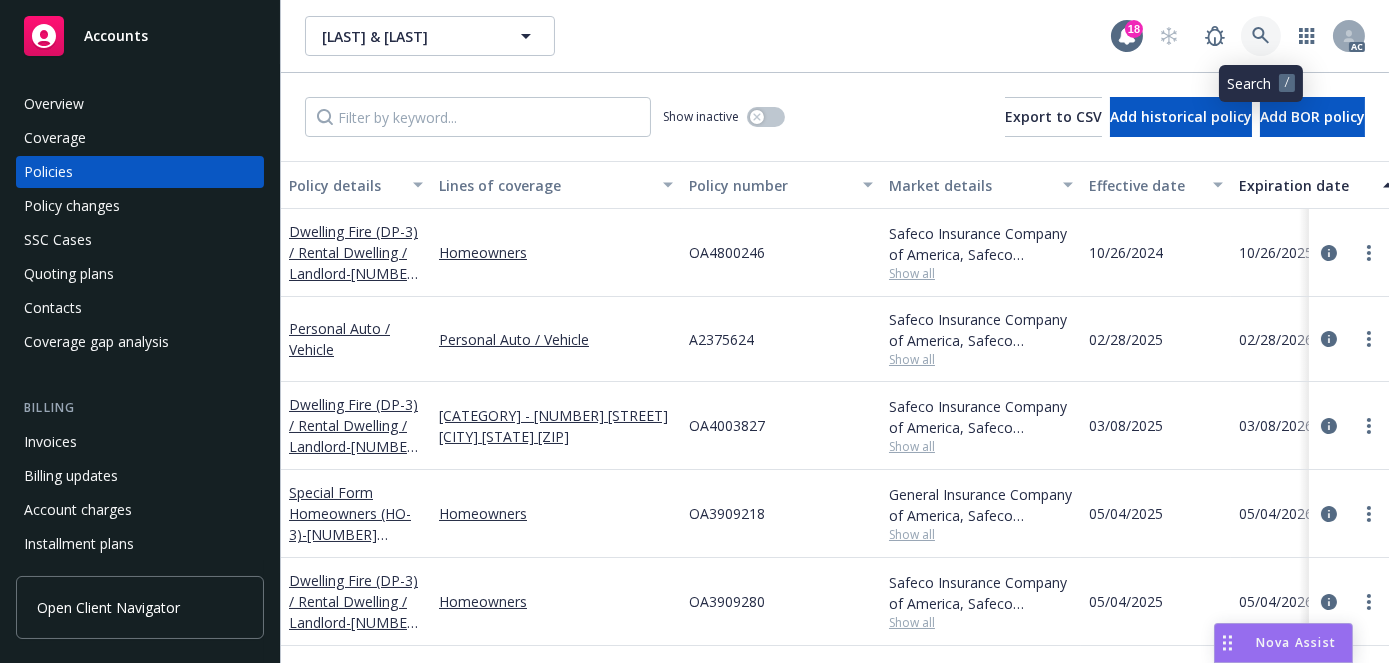 click 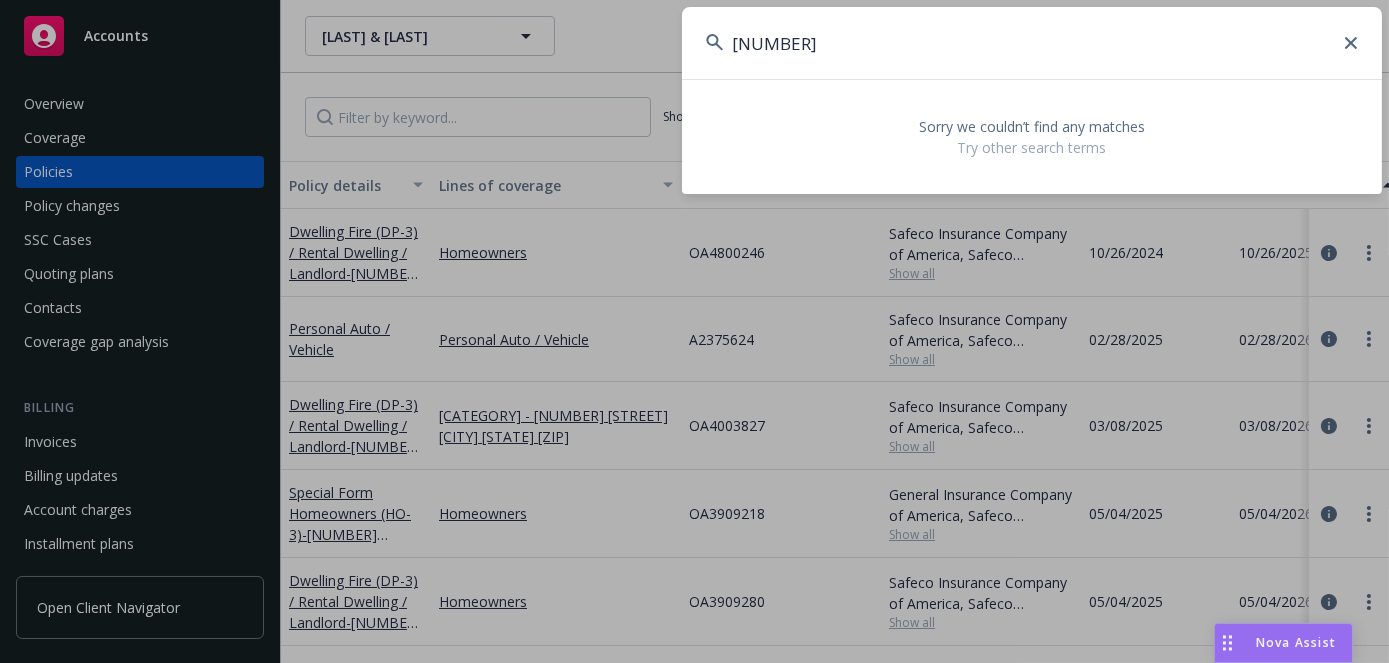 type on "[NUMBER]" 